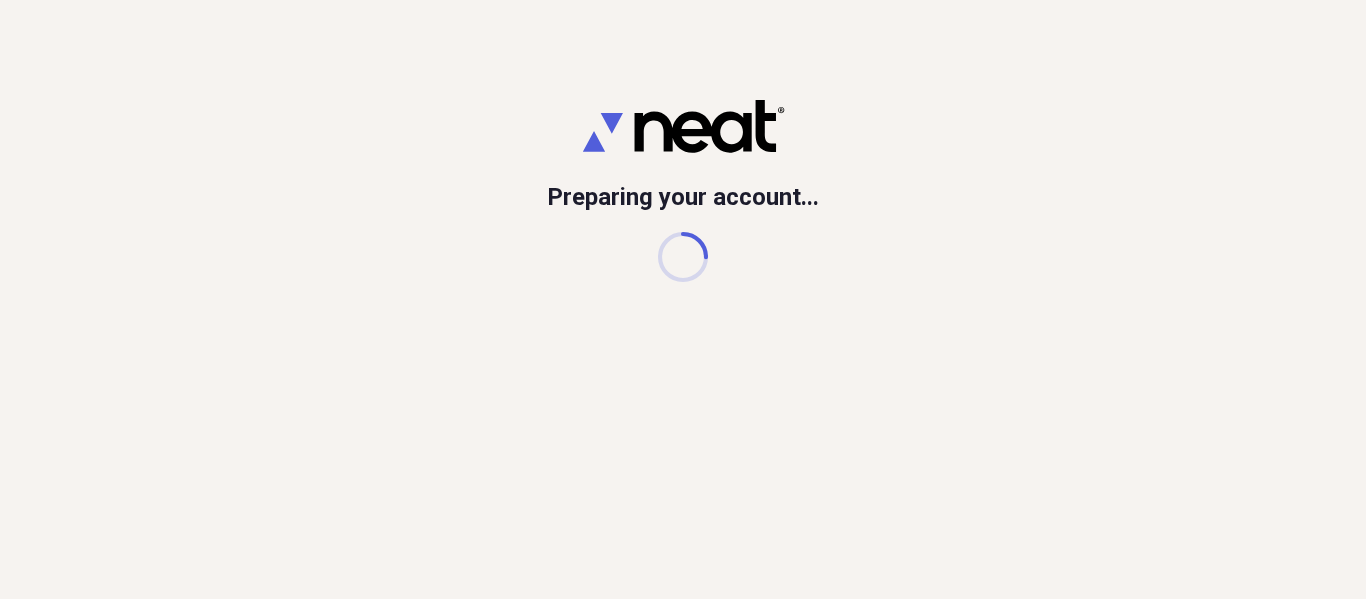 scroll, scrollTop: 0, scrollLeft: 0, axis: both 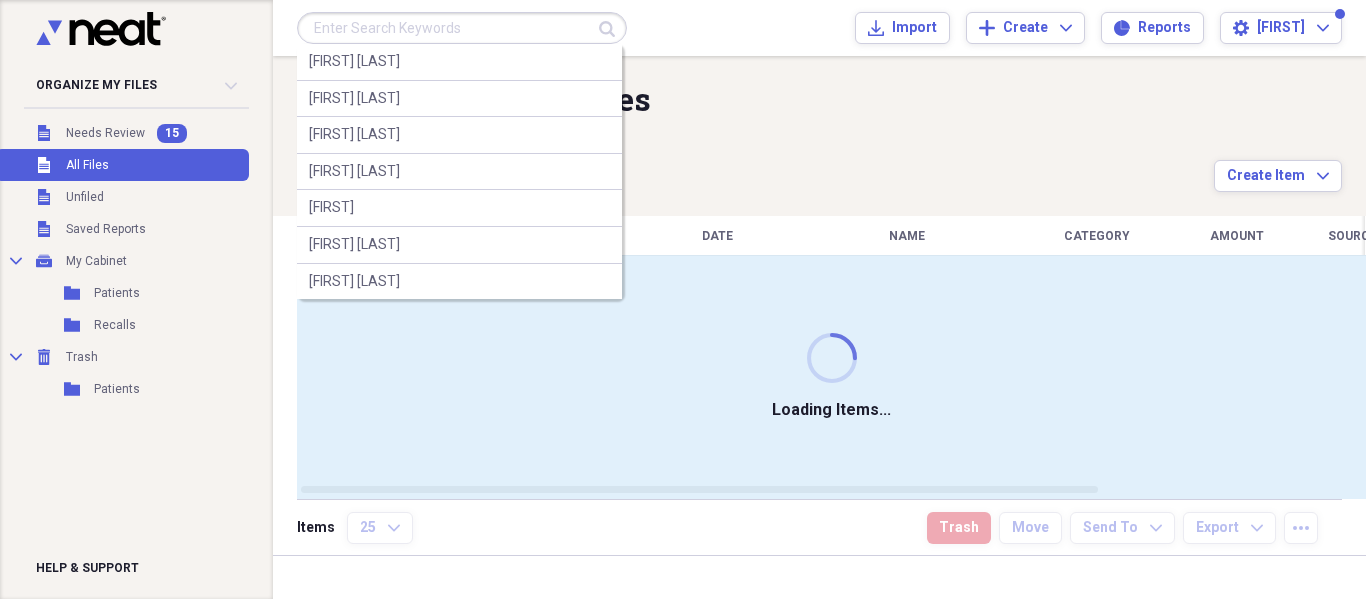 click at bounding box center [462, 28] 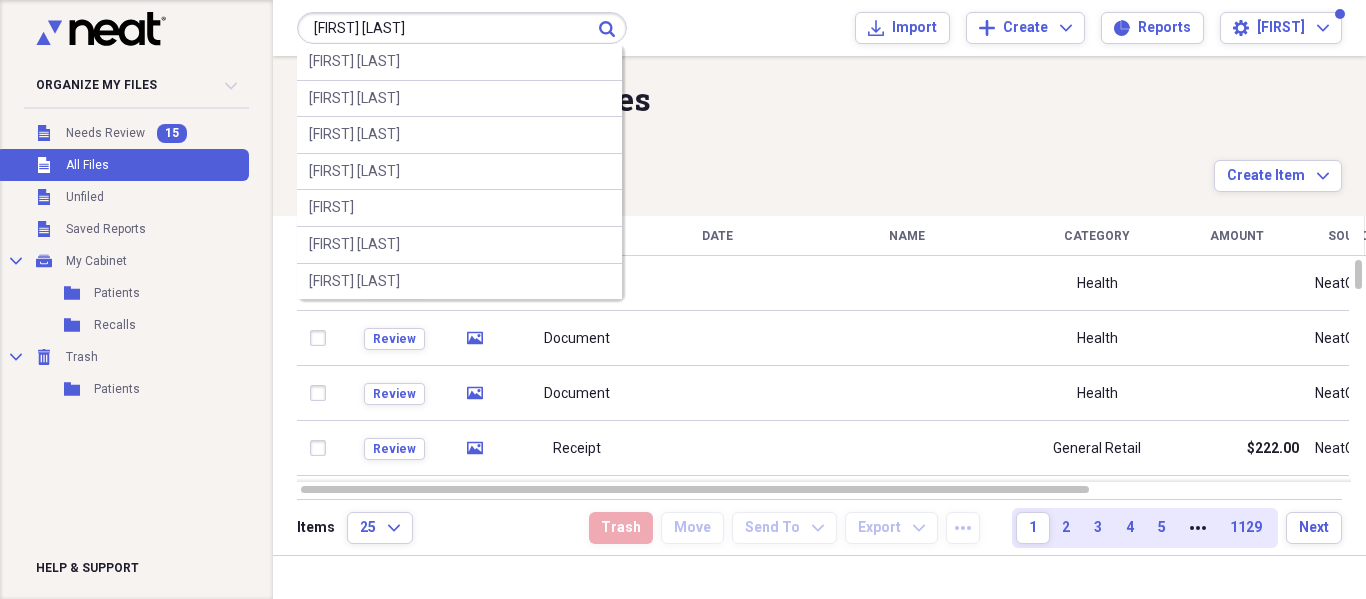 type on "[FIRST] [LAST]" 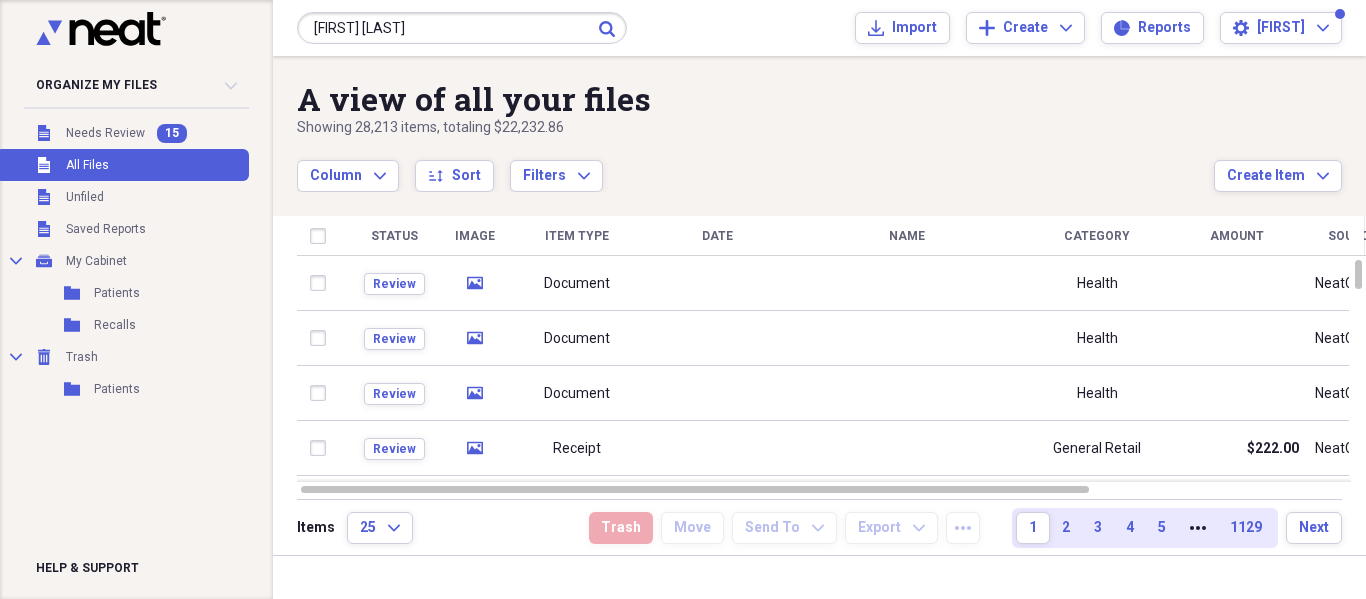 click on "Submit" 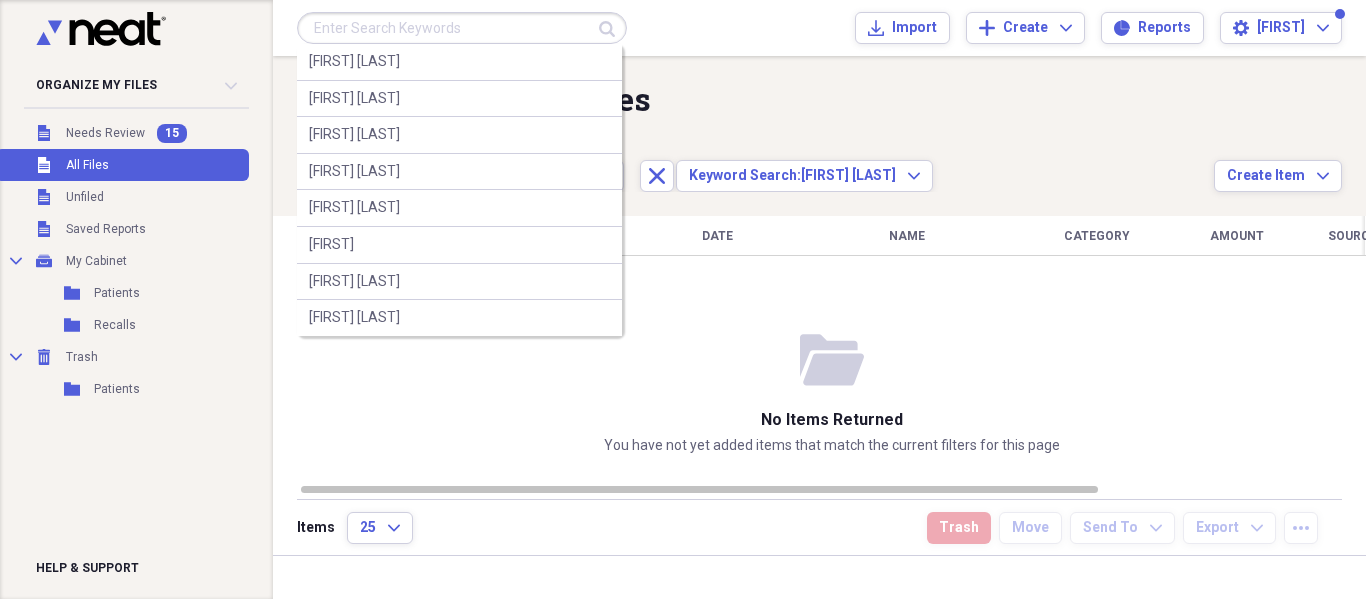 click at bounding box center [462, 28] 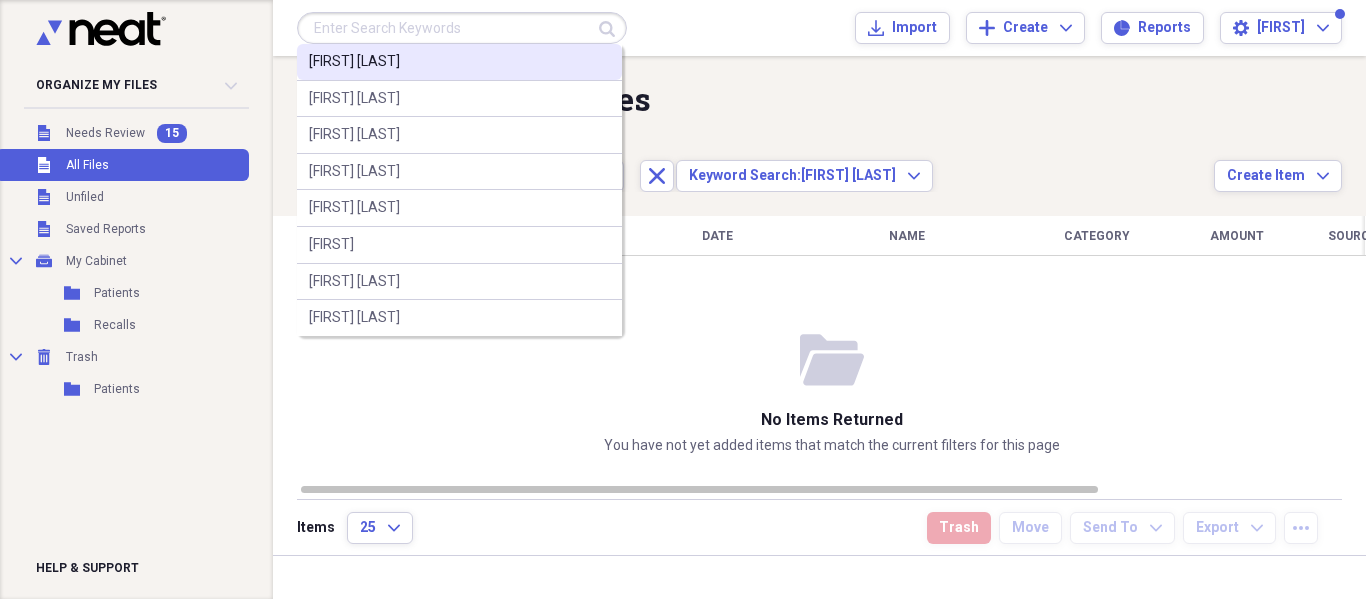 click on "[FIRST] [LAST]" at bounding box center (354, 62) 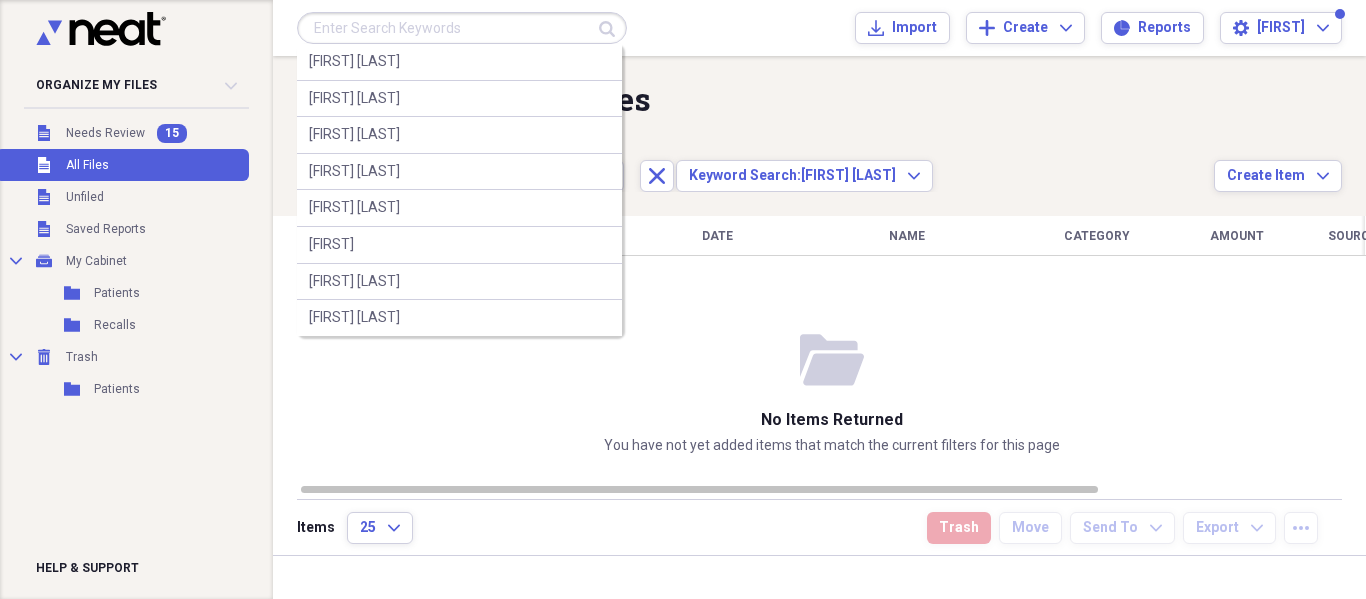 click at bounding box center [462, 28] 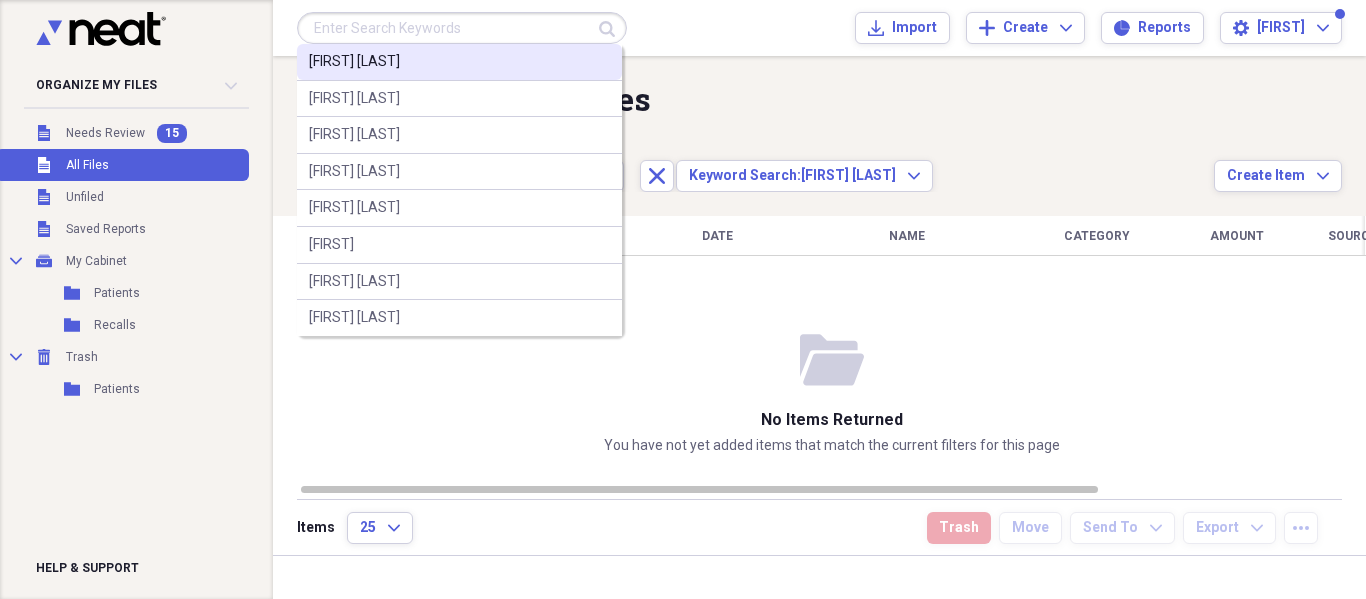 click on "[FIRST] [LAST]" at bounding box center [354, 62] 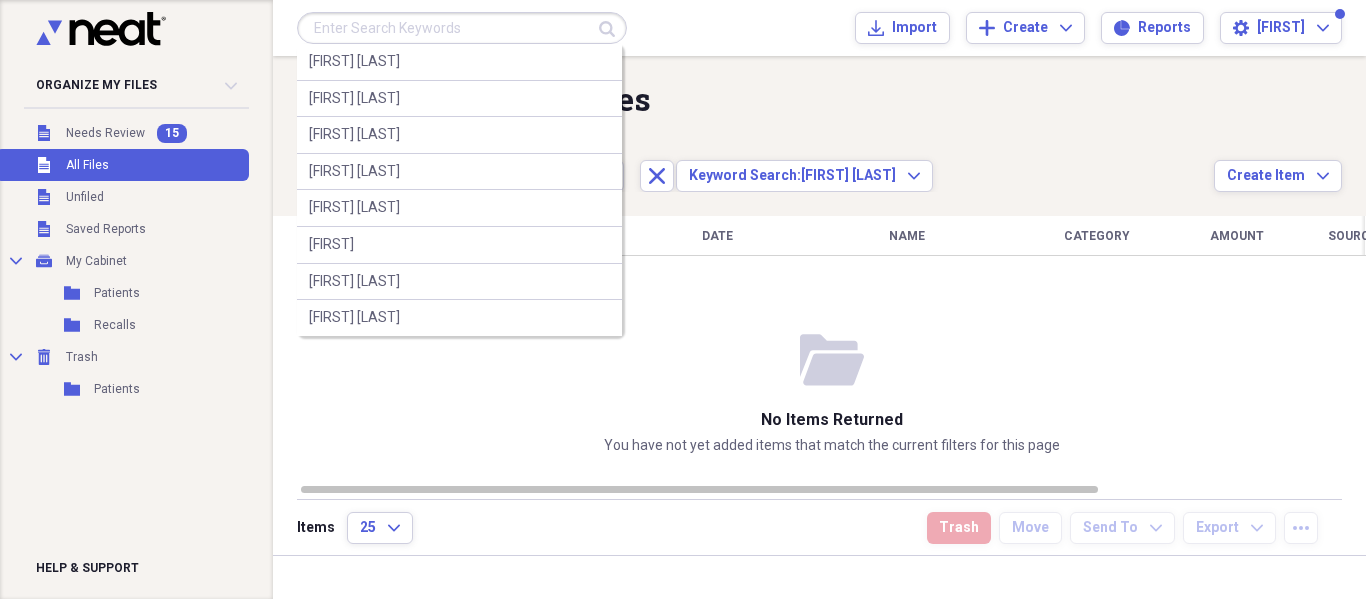click at bounding box center (462, 28) 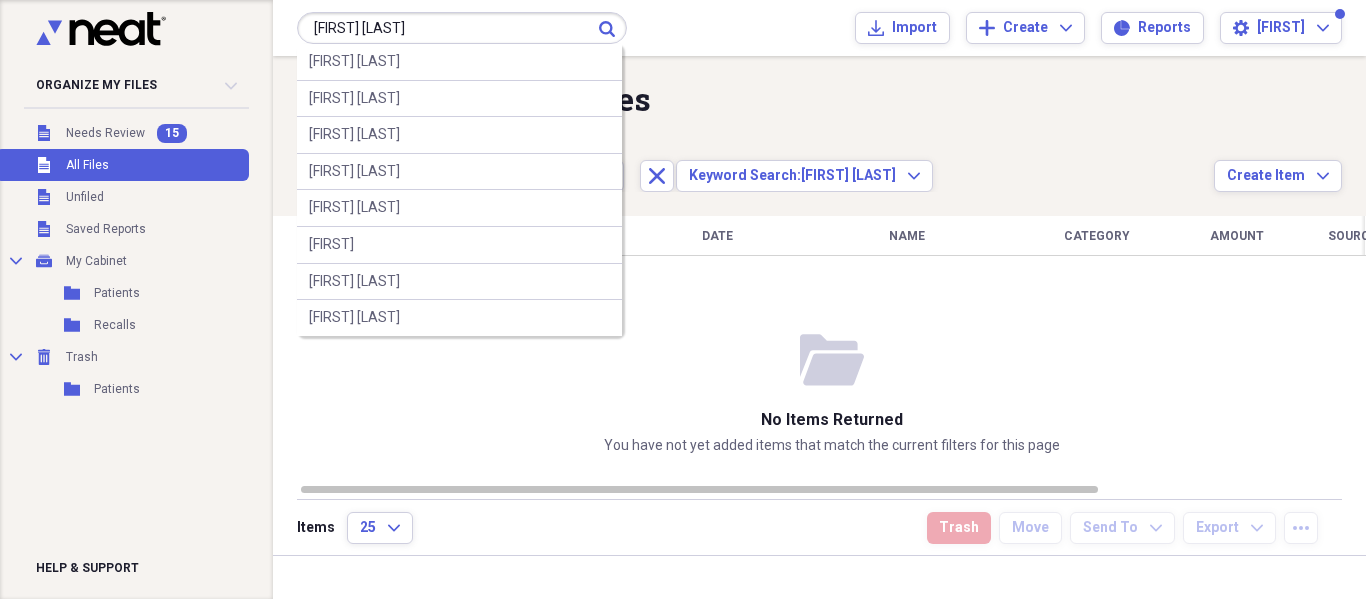 type on "[FIRST] [LAST]" 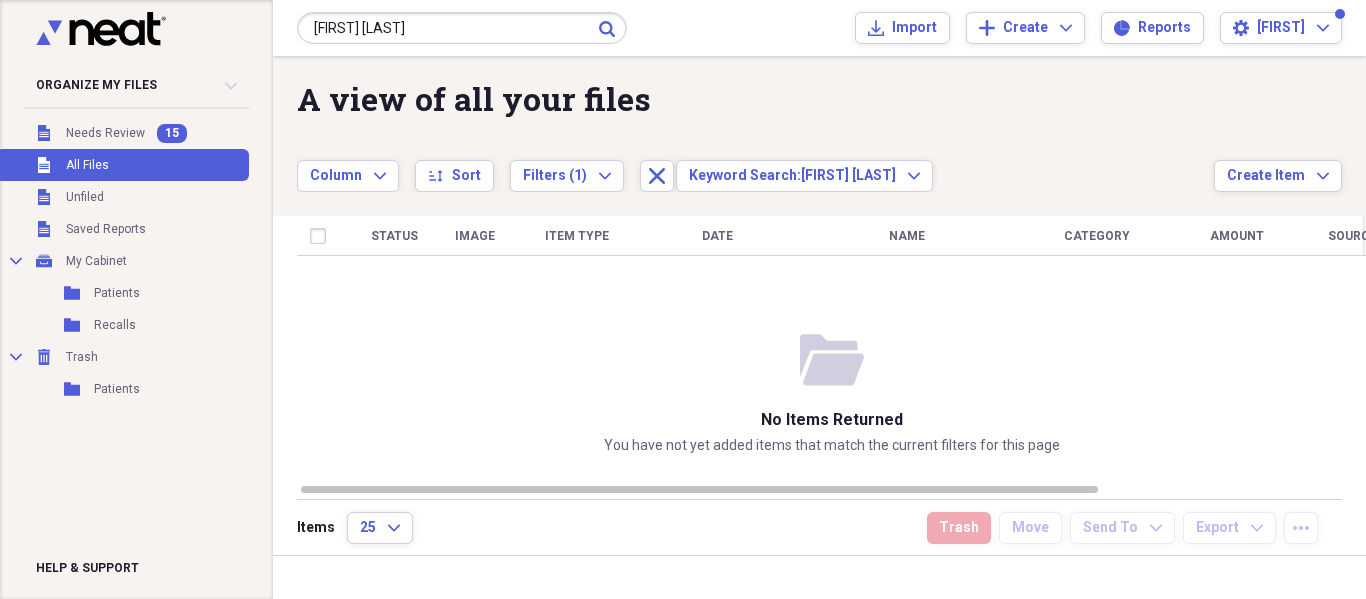 click on "Submit" 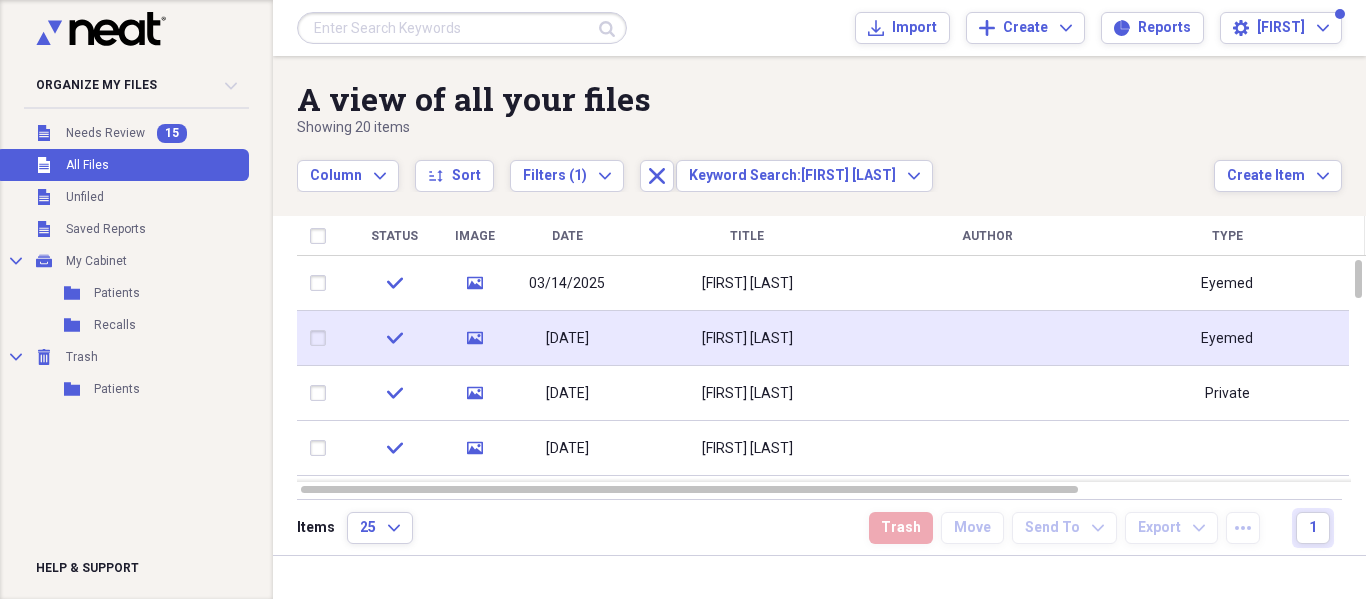 click on "[FIRST] [LAST]" at bounding box center [747, 338] 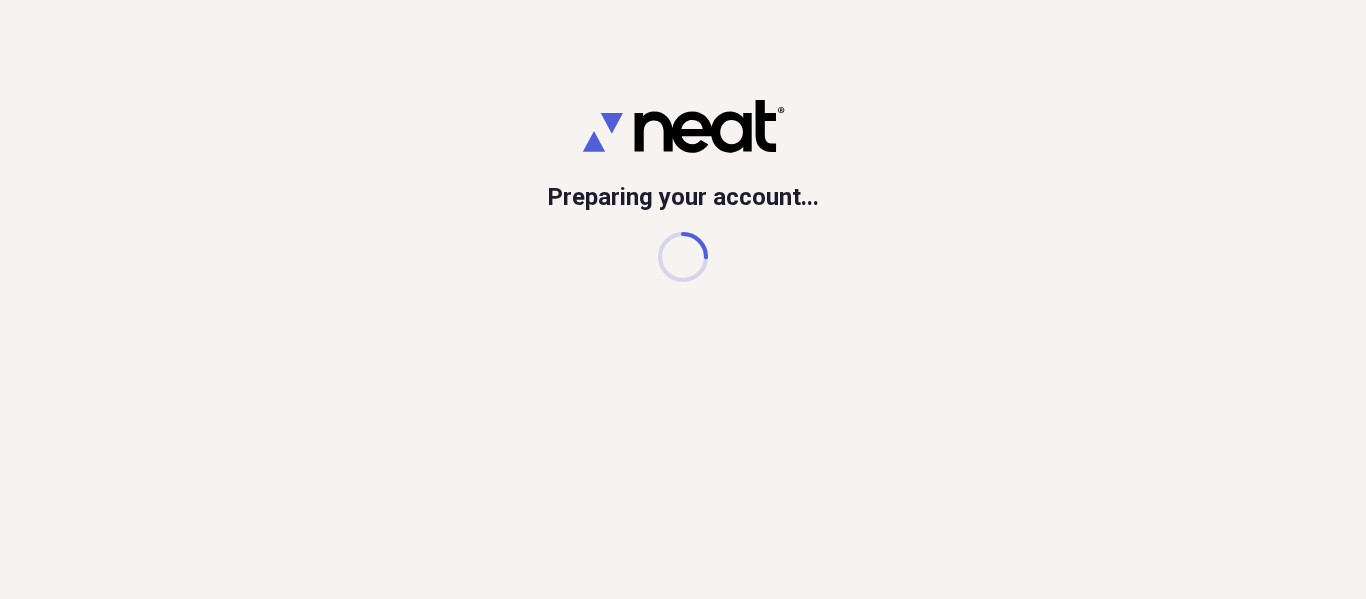 scroll, scrollTop: 0, scrollLeft: 0, axis: both 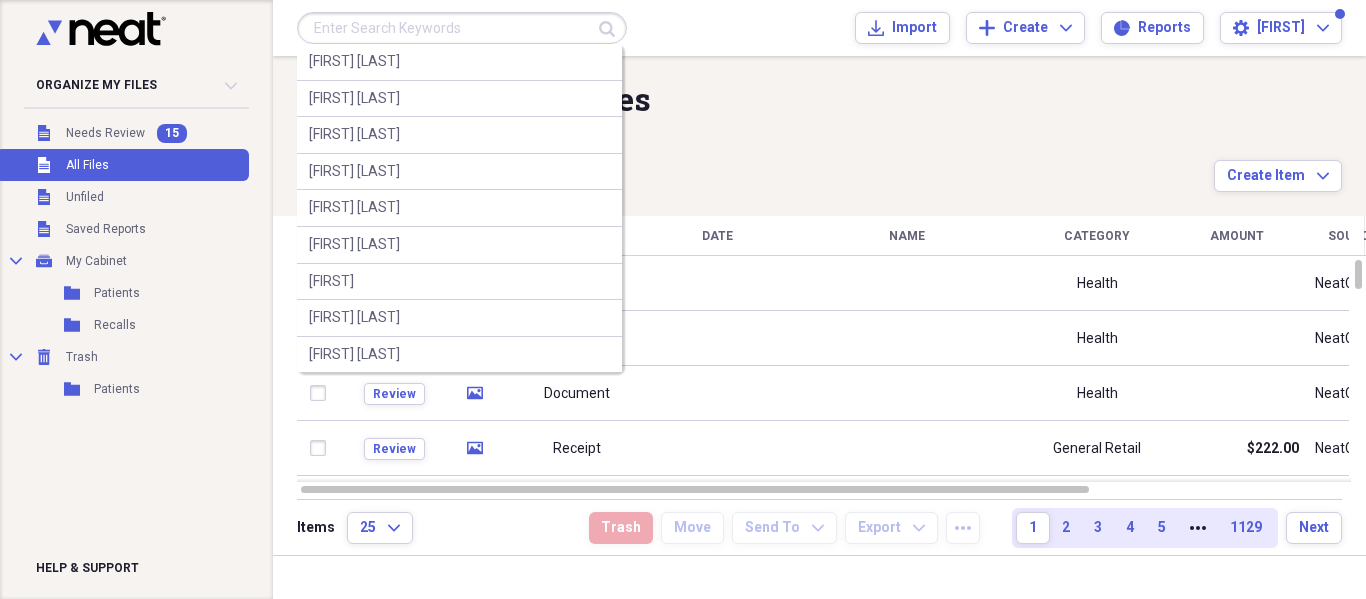 click at bounding box center (462, 28) 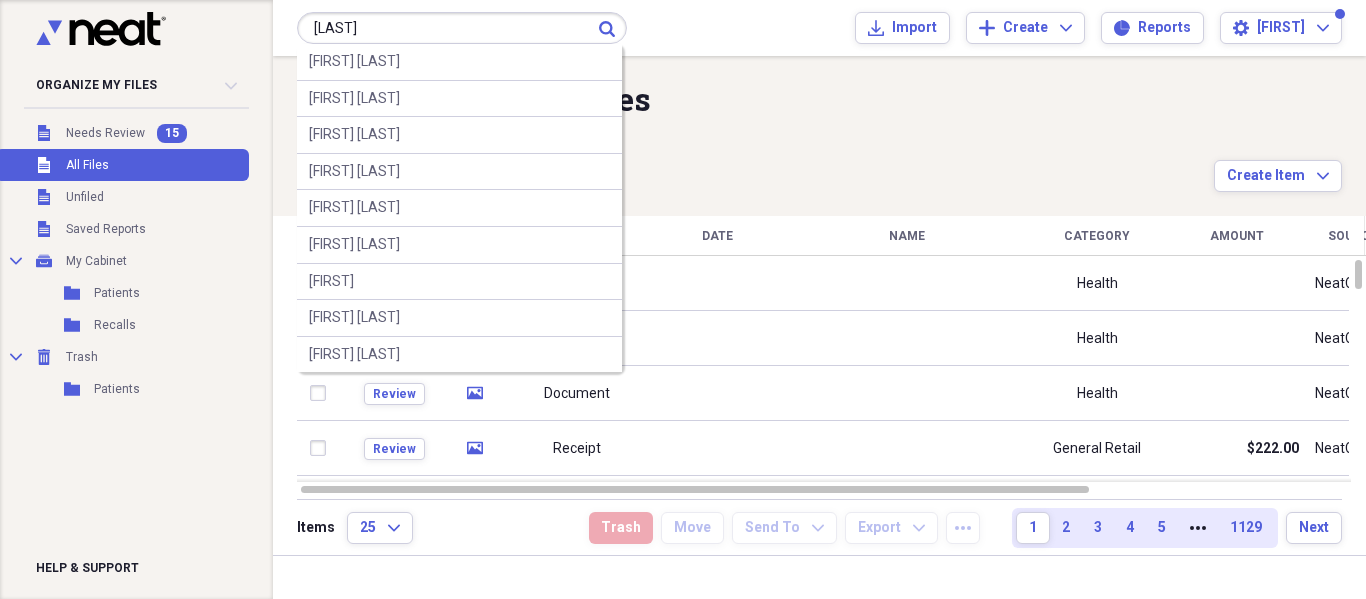 type on "ARALYS HERRERA" 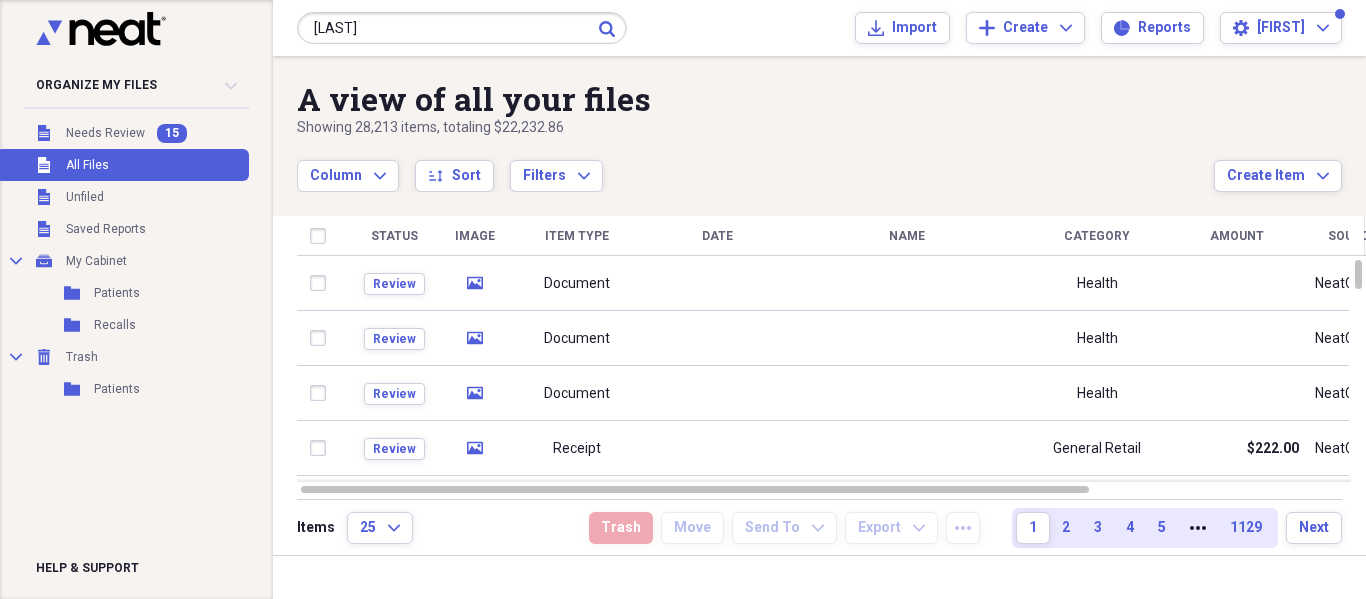 click on "Submit" 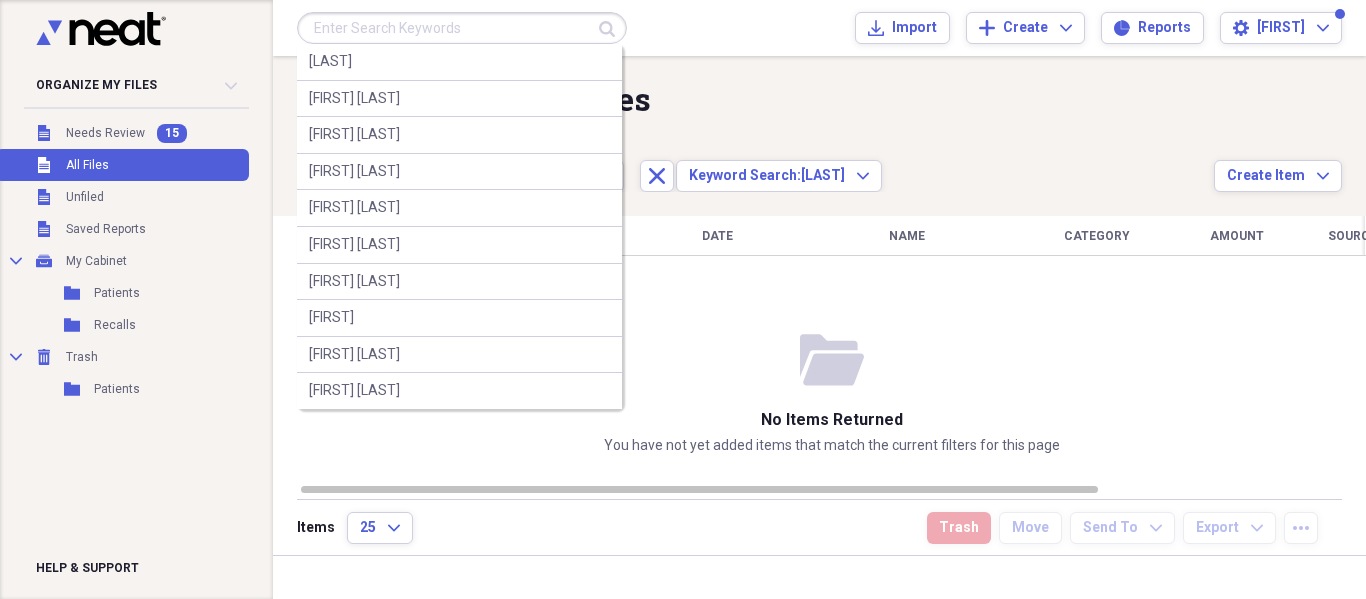 click at bounding box center [462, 28] 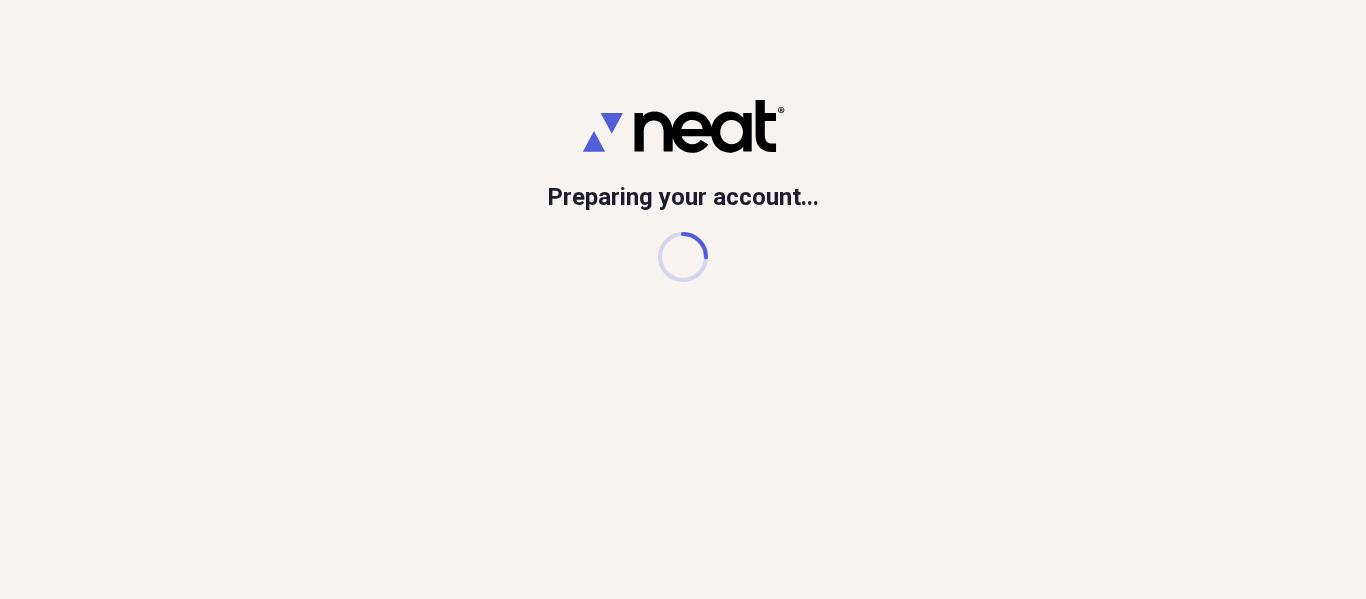scroll, scrollTop: 0, scrollLeft: 0, axis: both 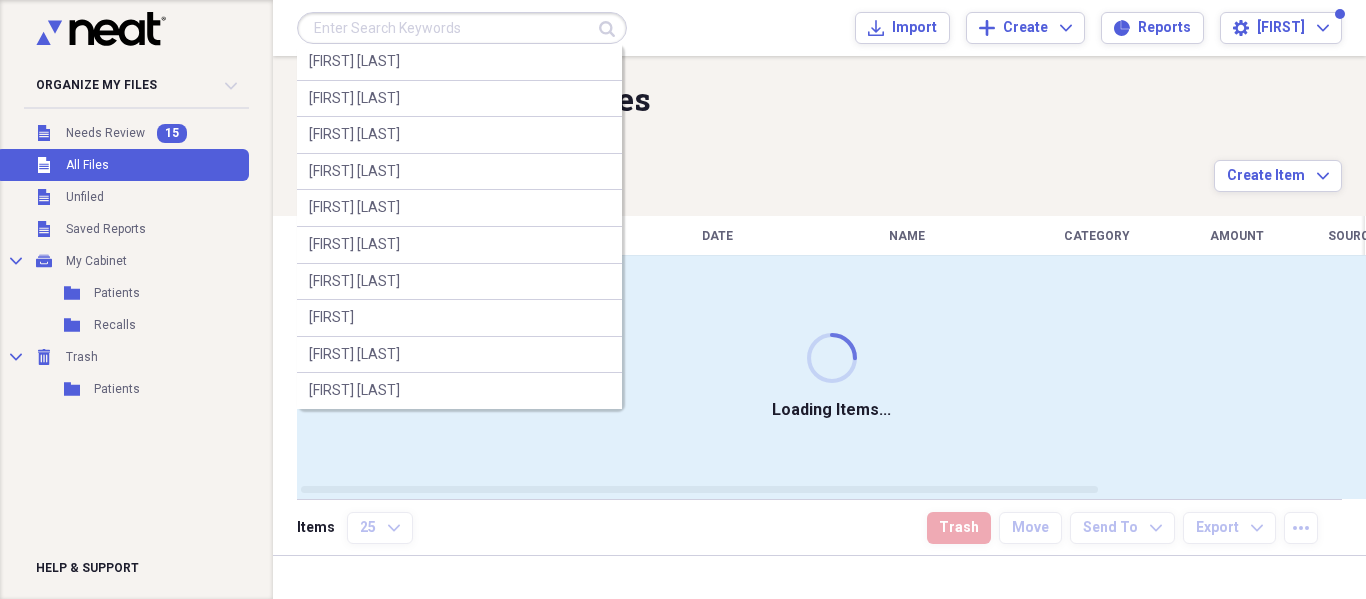 click at bounding box center [462, 28] 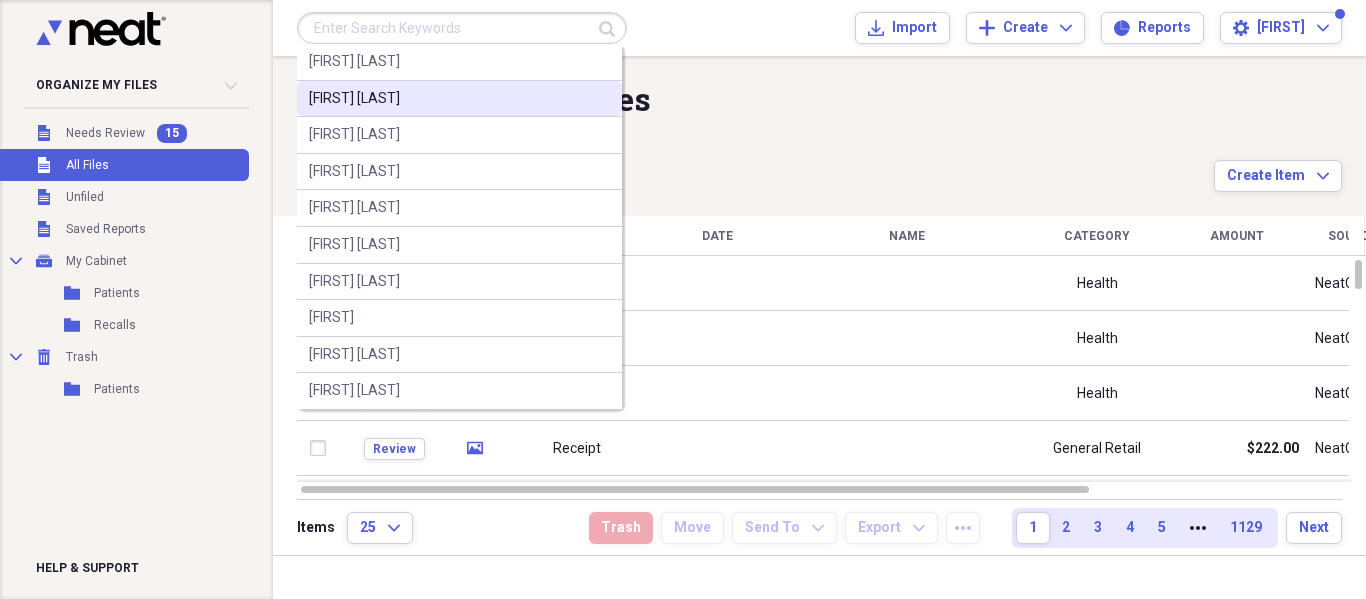 click on "[FIRST] [LAST]" at bounding box center (459, 99) 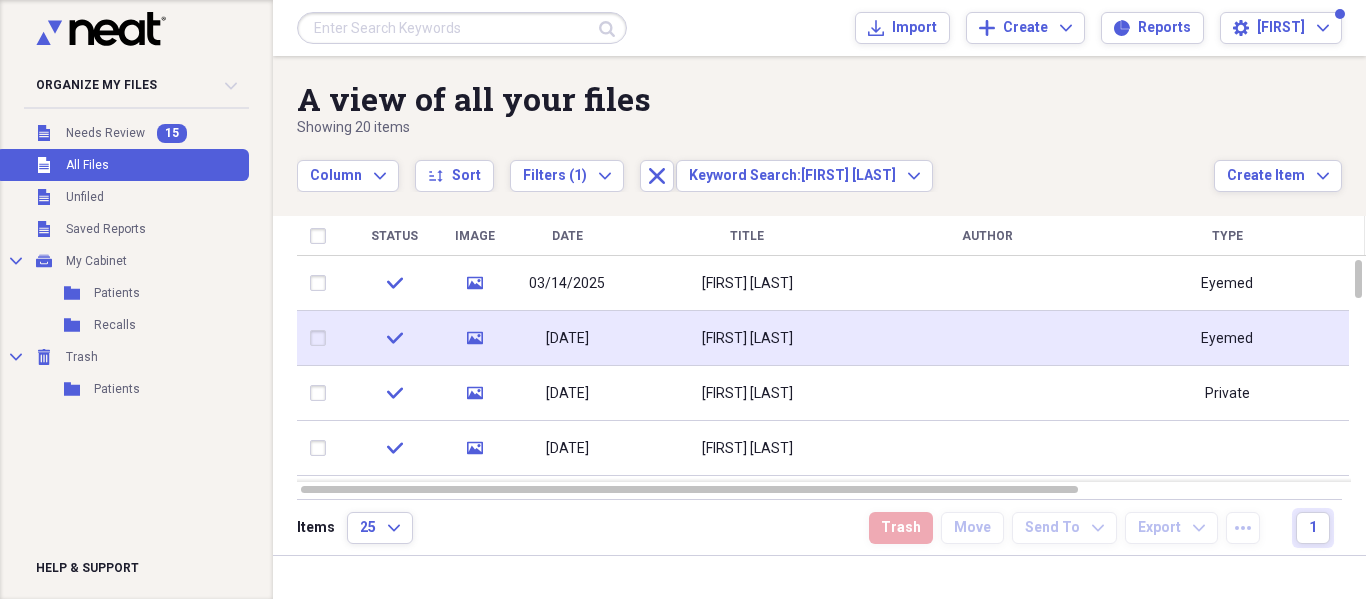 click on "[FIRST] [LAST]" at bounding box center (747, 338) 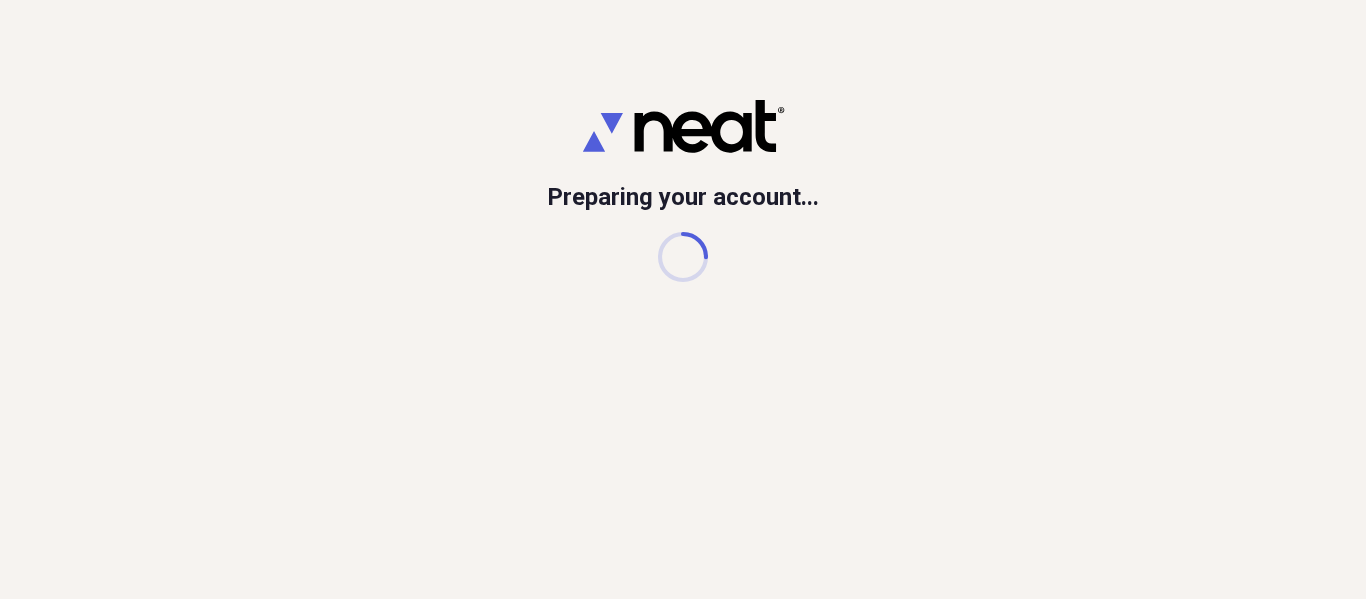 scroll, scrollTop: 0, scrollLeft: 0, axis: both 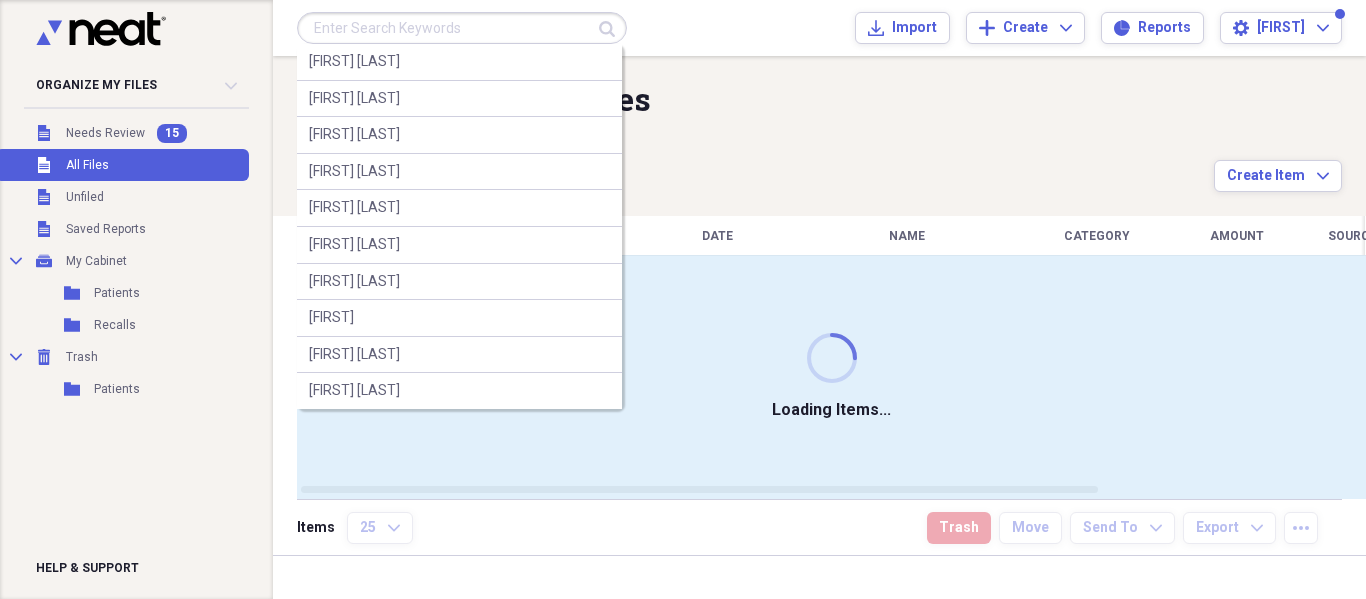 click at bounding box center [462, 28] 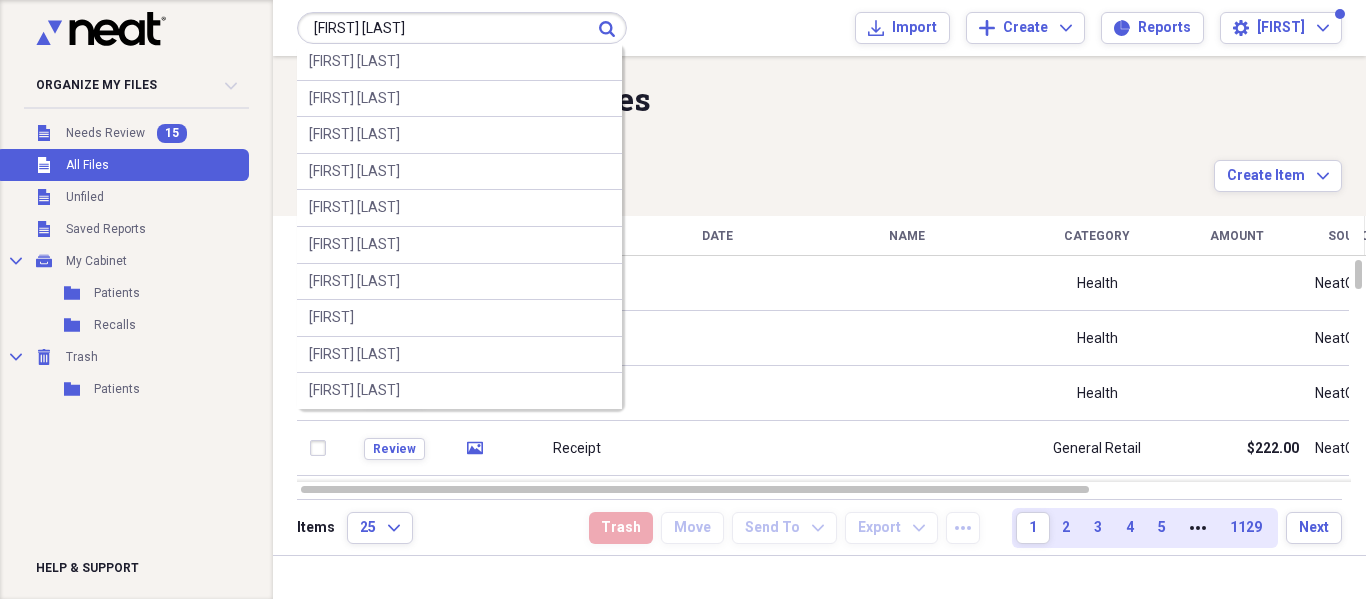 type on "bruce nelson" 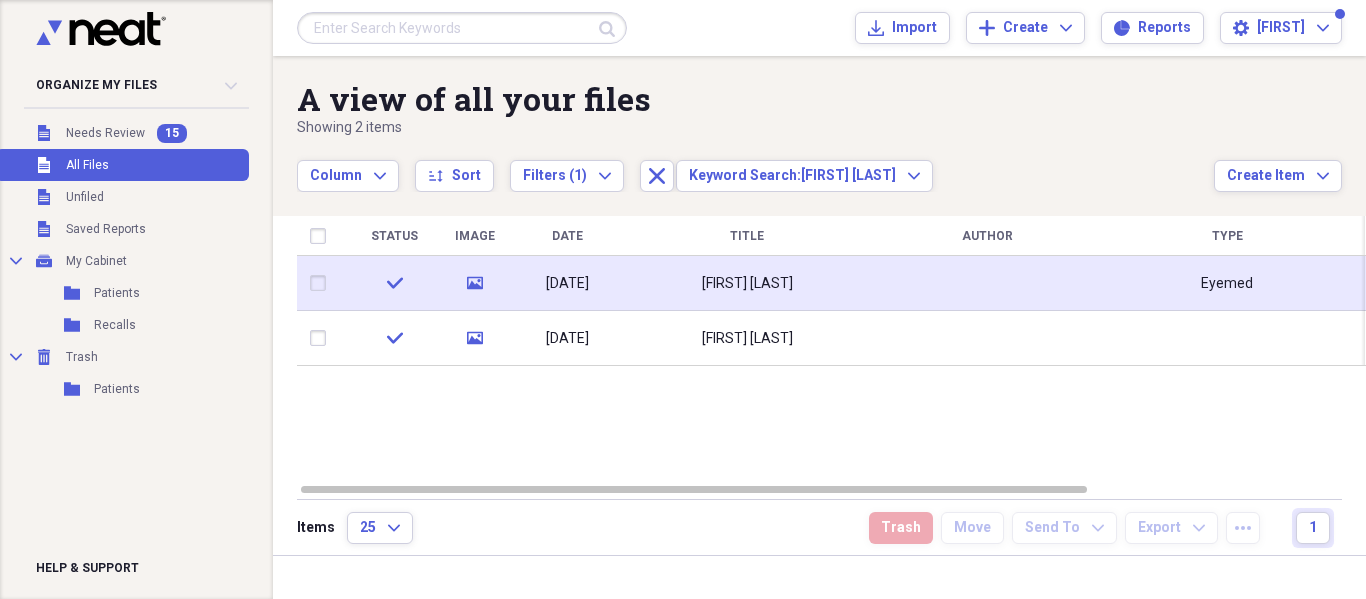 click on "Bruce Nelson" at bounding box center (747, 283) 